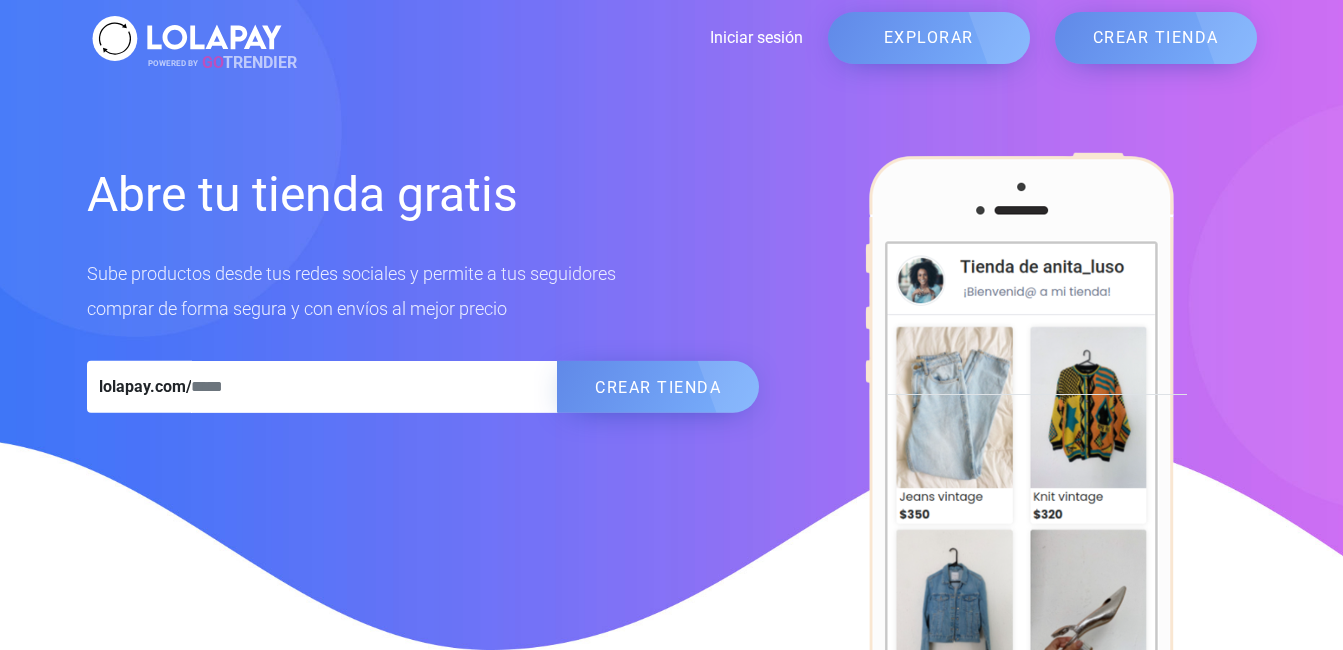 scroll, scrollTop: 0, scrollLeft: 0, axis: both 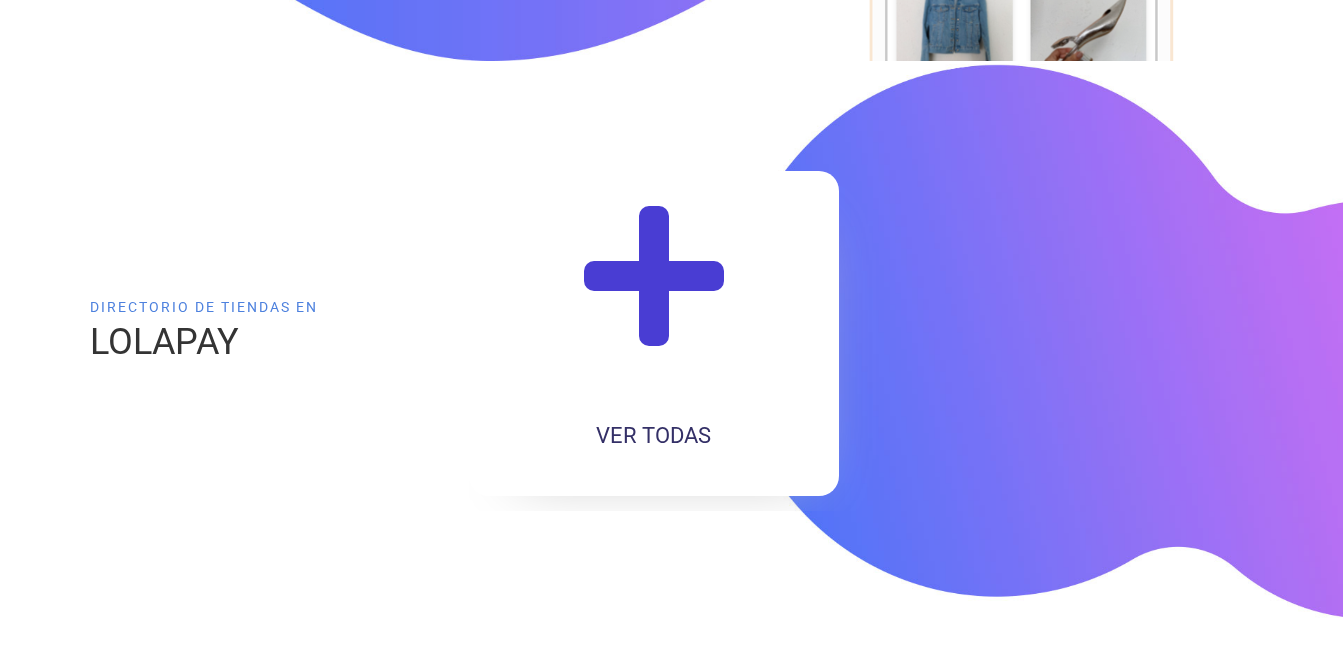click at bounding box center (654, 294) 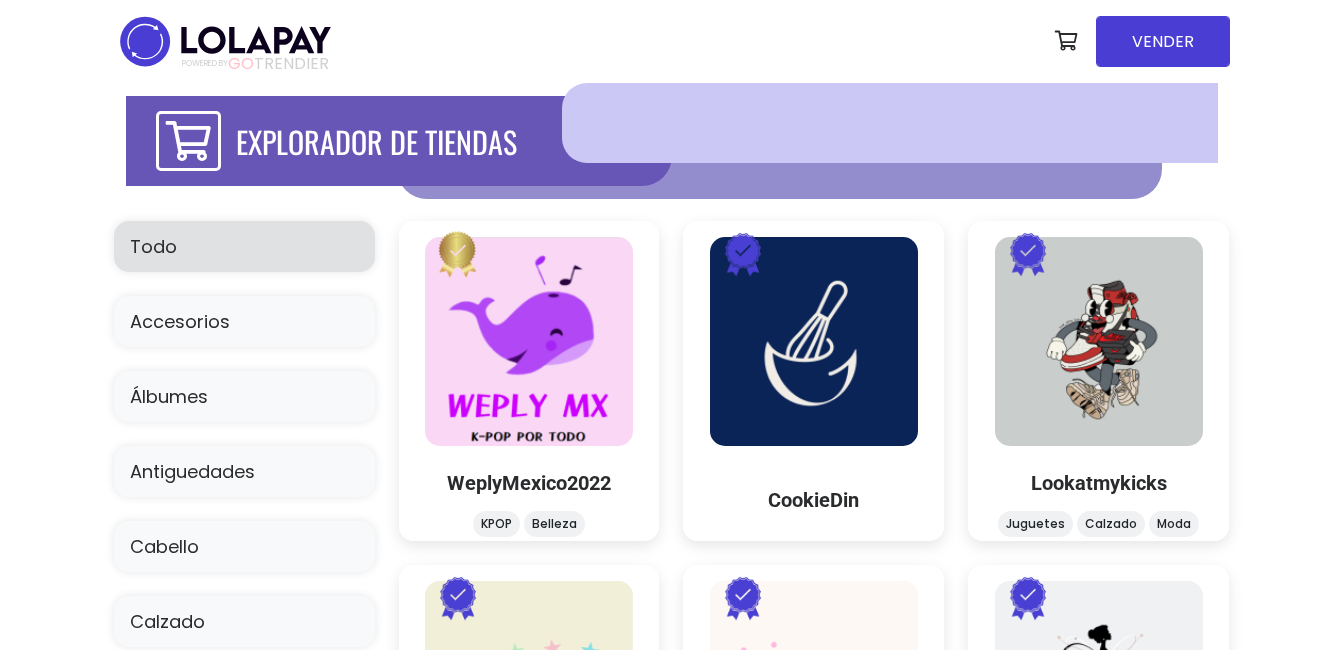 scroll, scrollTop: 0, scrollLeft: 0, axis: both 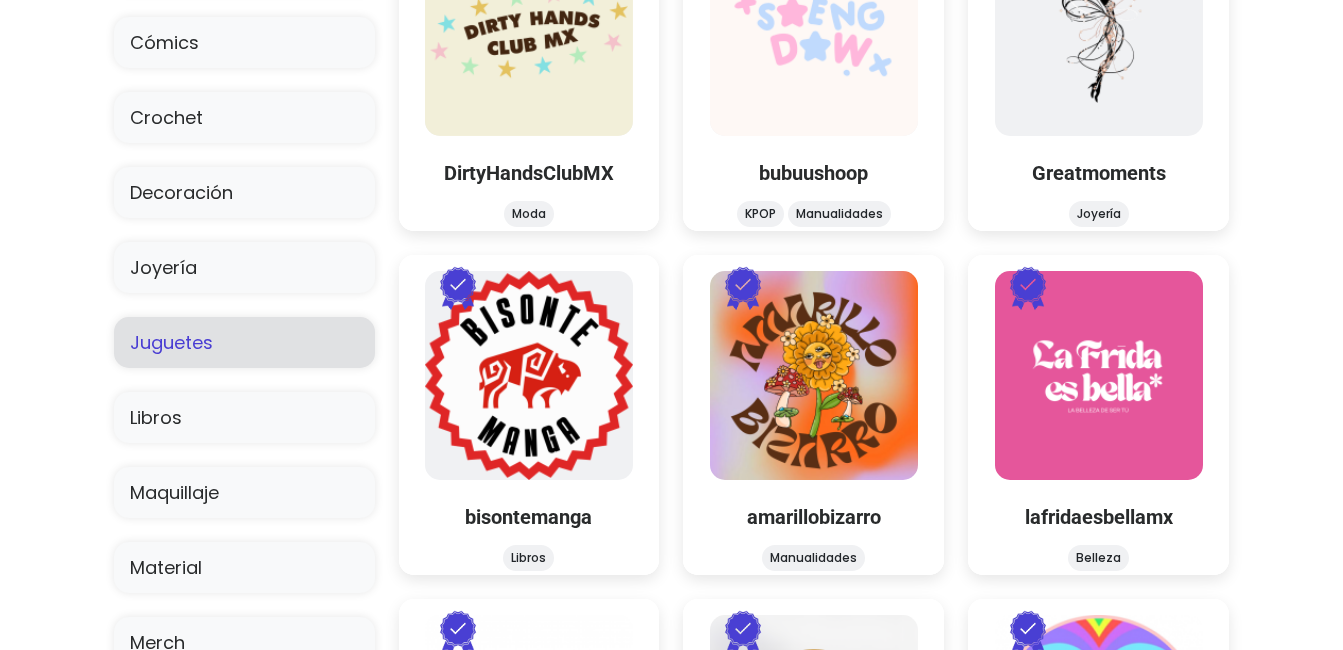click on "Juguetes" at bounding box center (244, 342) 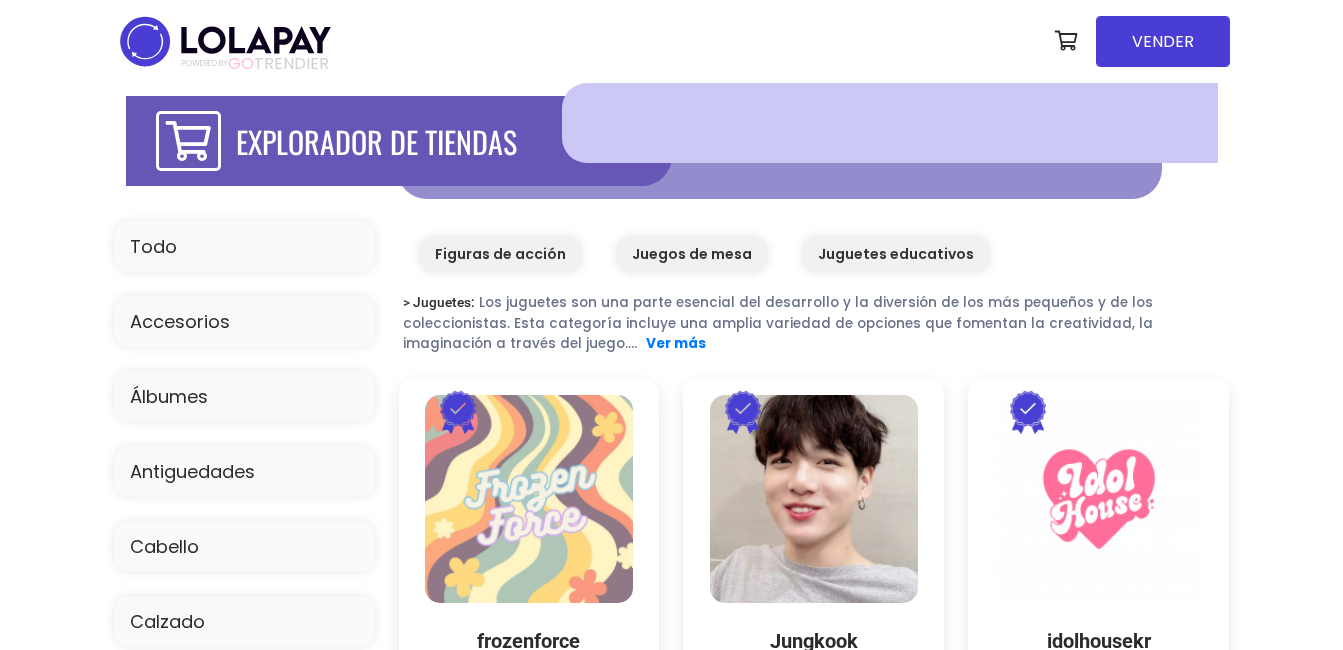scroll, scrollTop: 0, scrollLeft: 0, axis: both 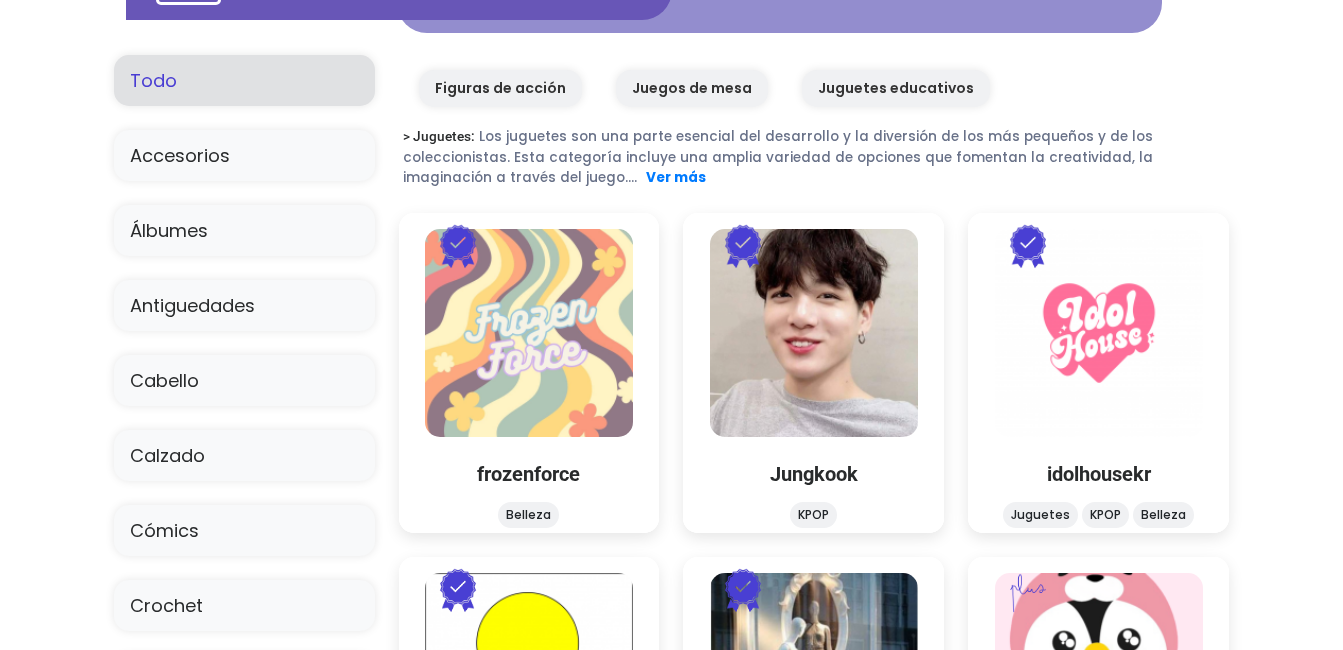 click on "Todo" at bounding box center (244, 80) 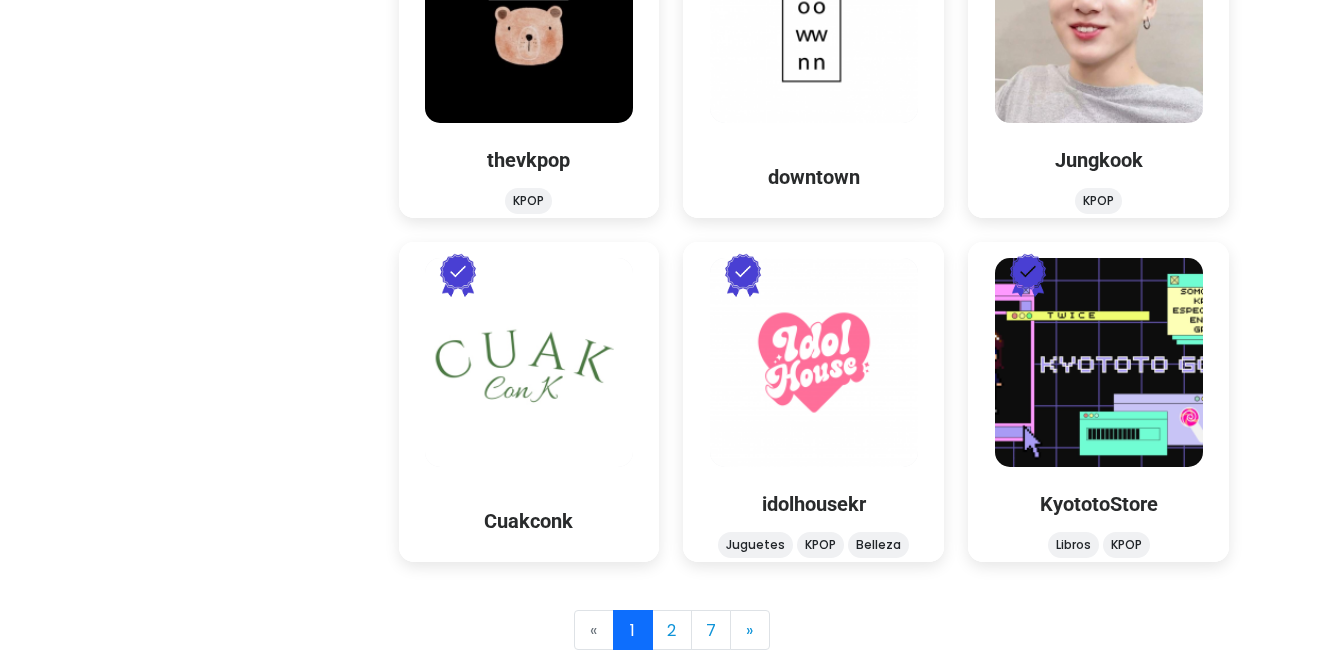 scroll, scrollTop: 2388, scrollLeft: 0, axis: vertical 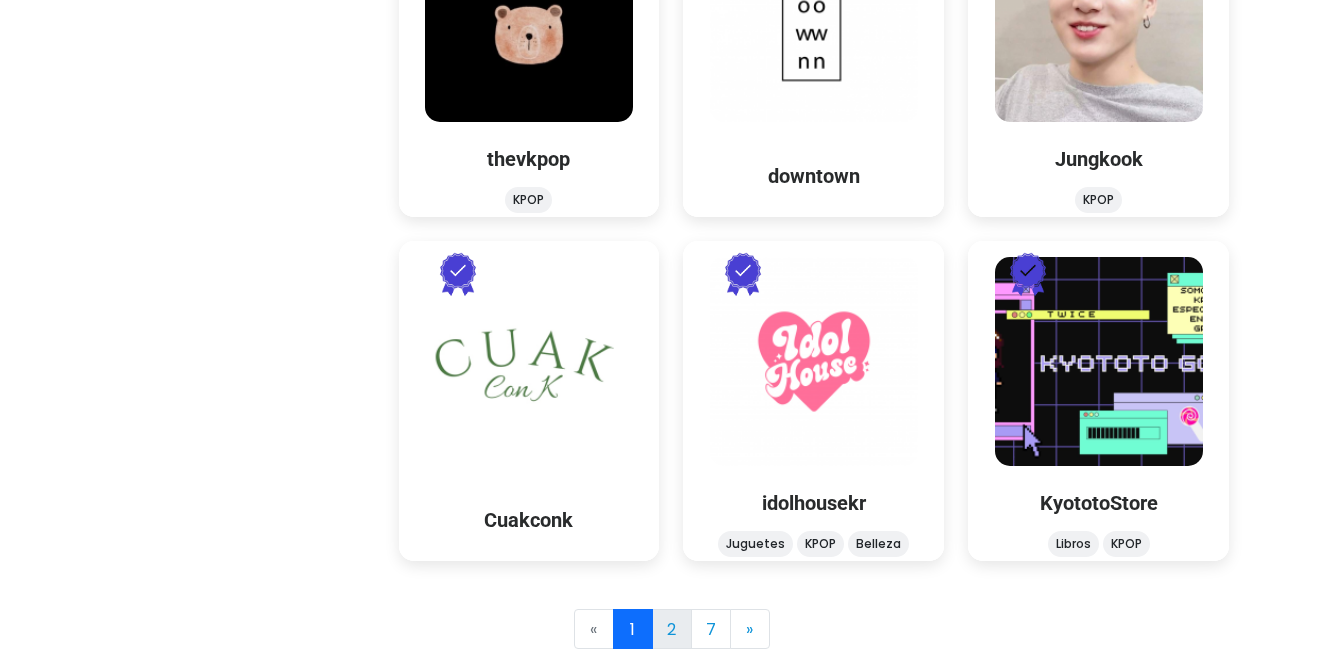 click on "2" at bounding box center [672, 629] 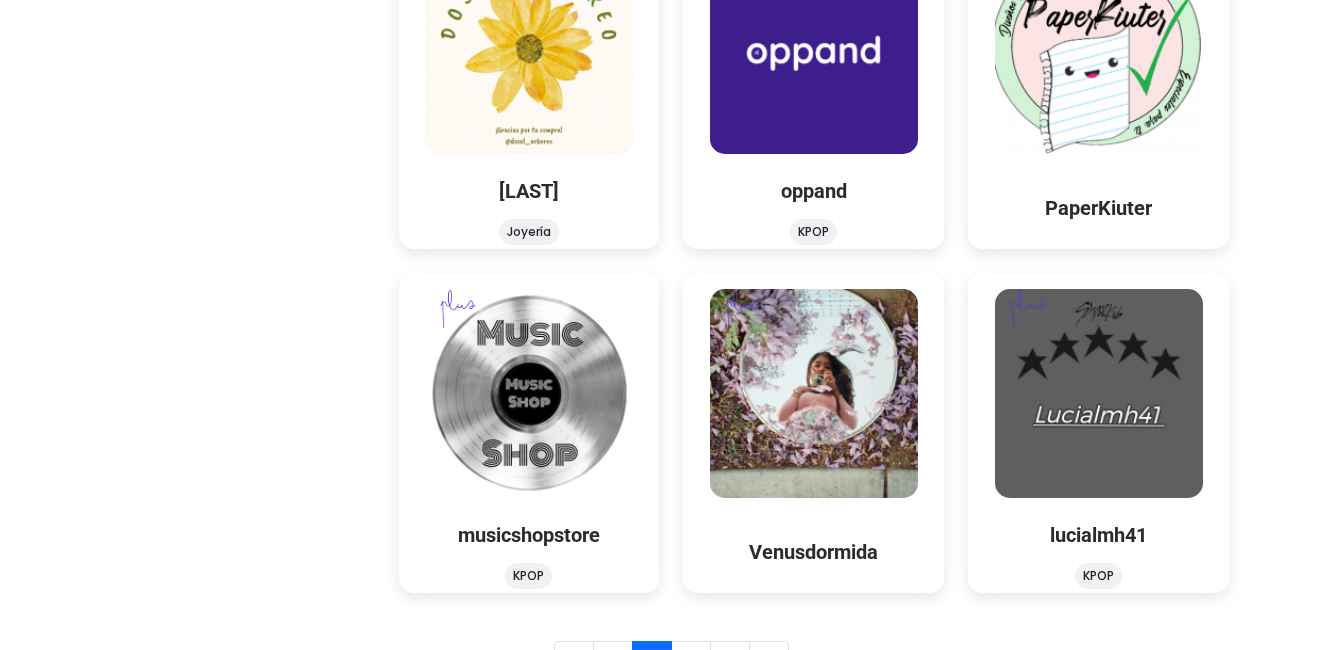 scroll, scrollTop: 2388, scrollLeft: 0, axis: vertical 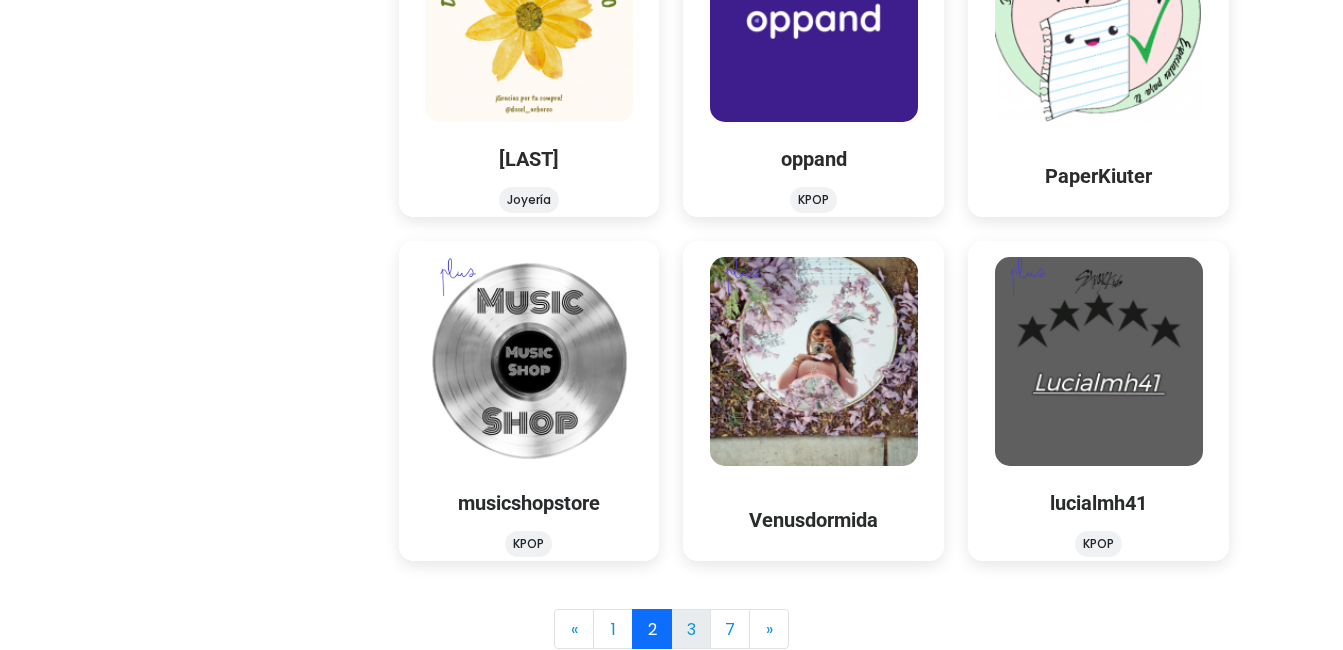 click on "3" at bounding box center (691, 629) 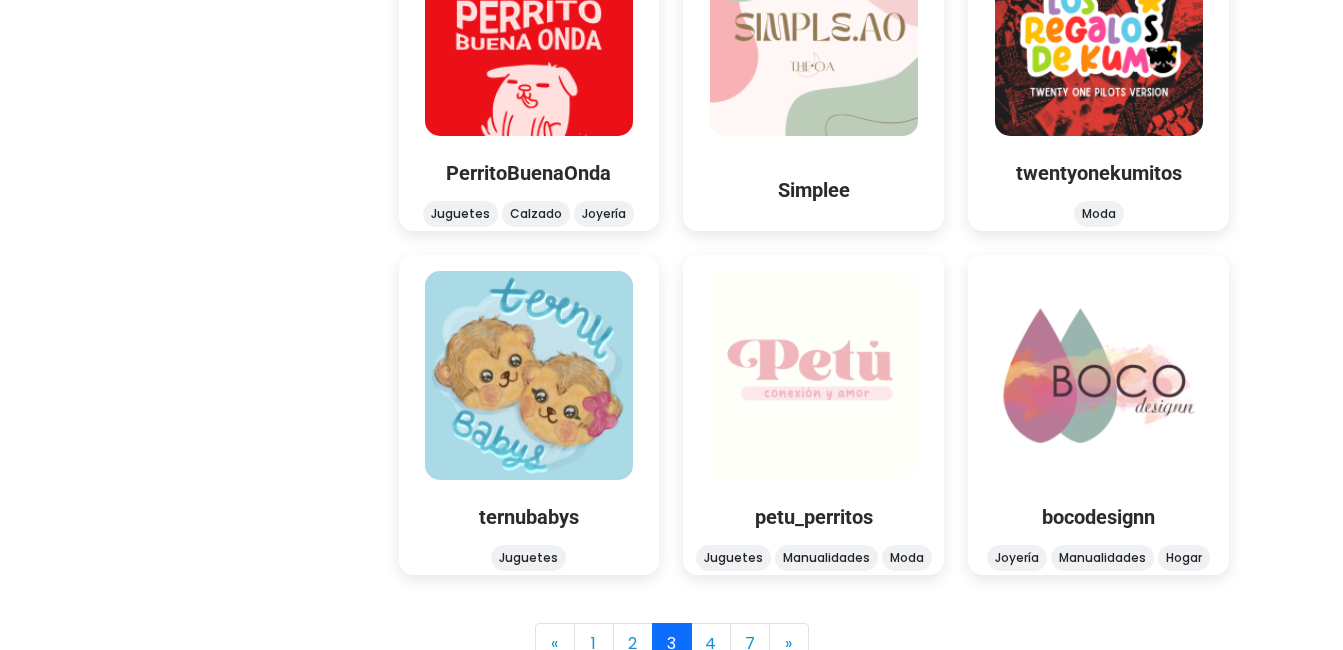 scroll, scrollTop: 2388, scrollLeft: 0, axis: vertical 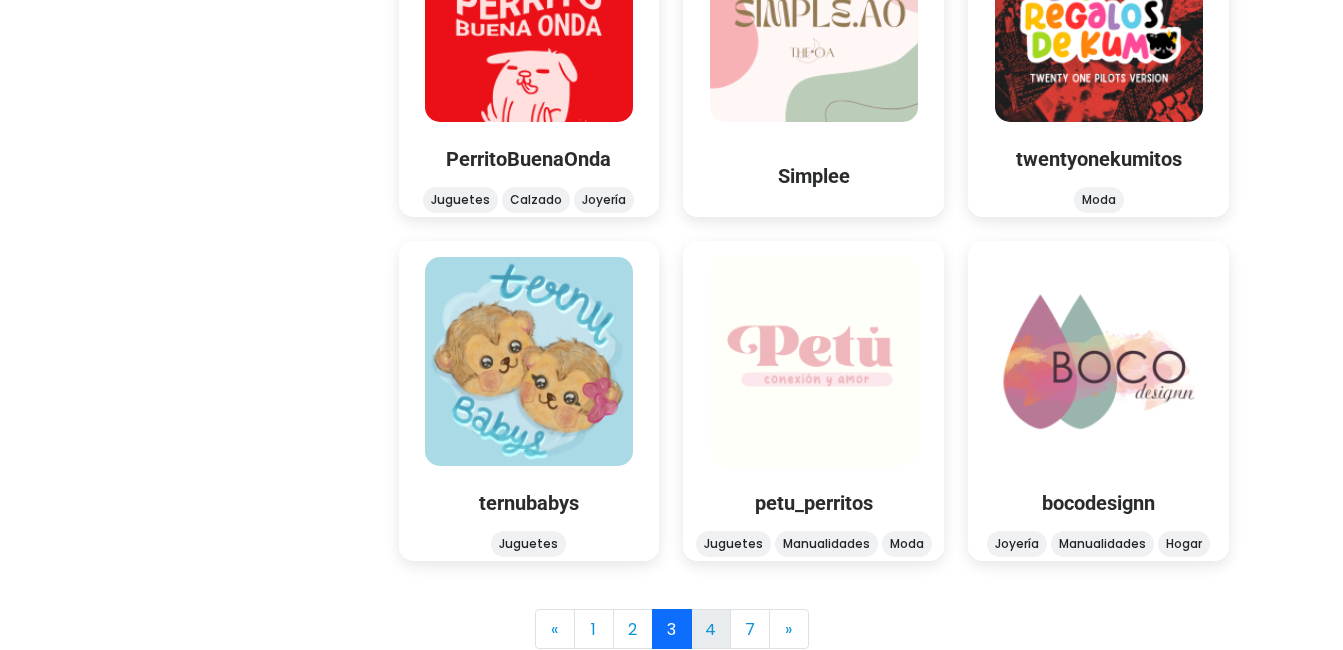 click on "4" at bounding box center [711, 629] 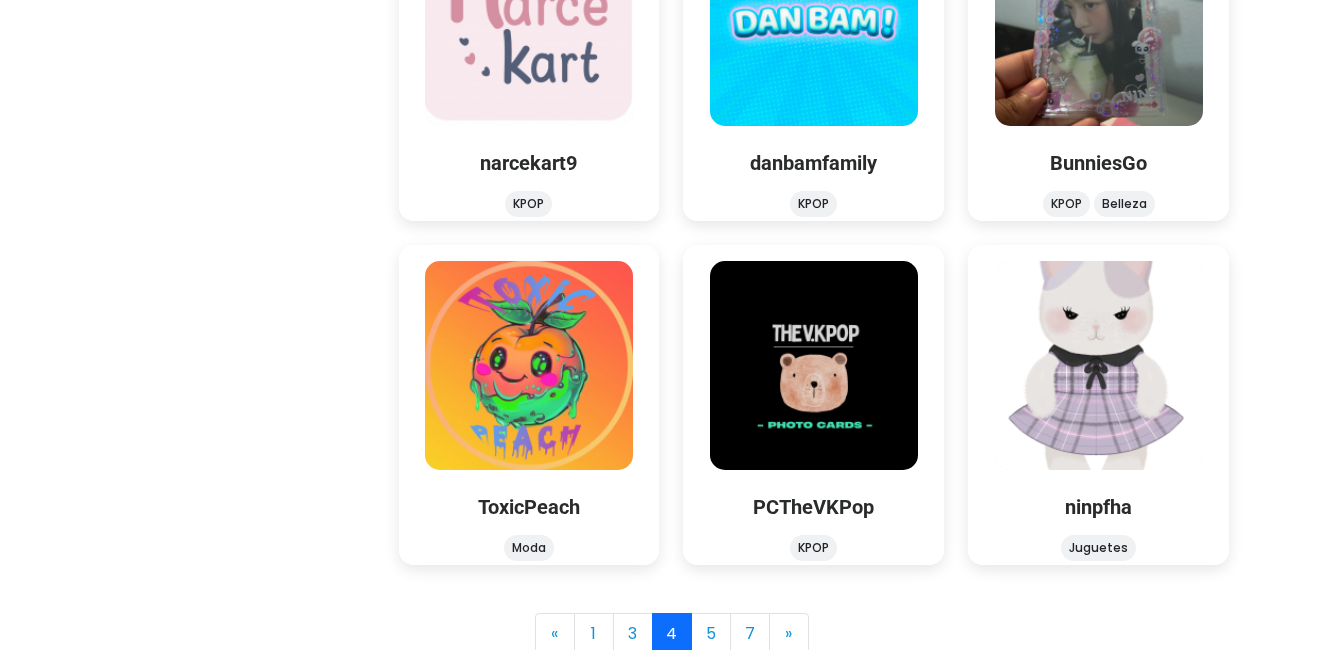 scroll, scrollTop: 2388, scrollLeft: 0, axis: vertical 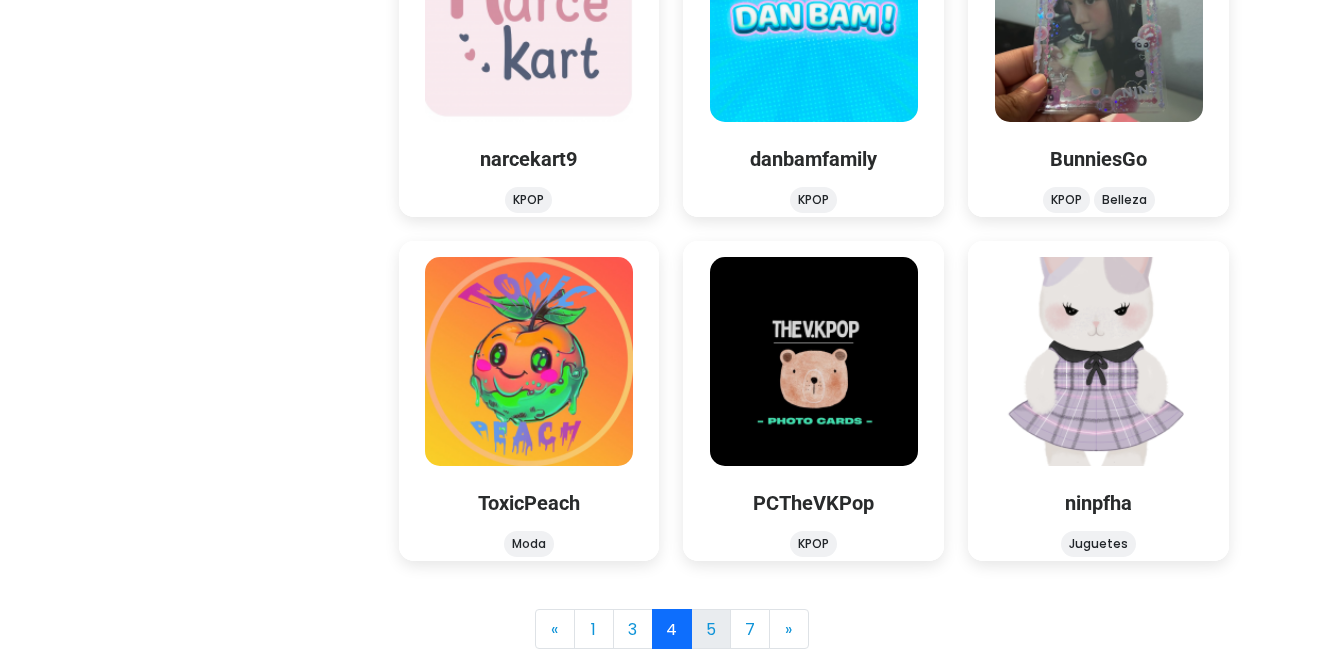 click on "5" at bounding box center (711, 629) 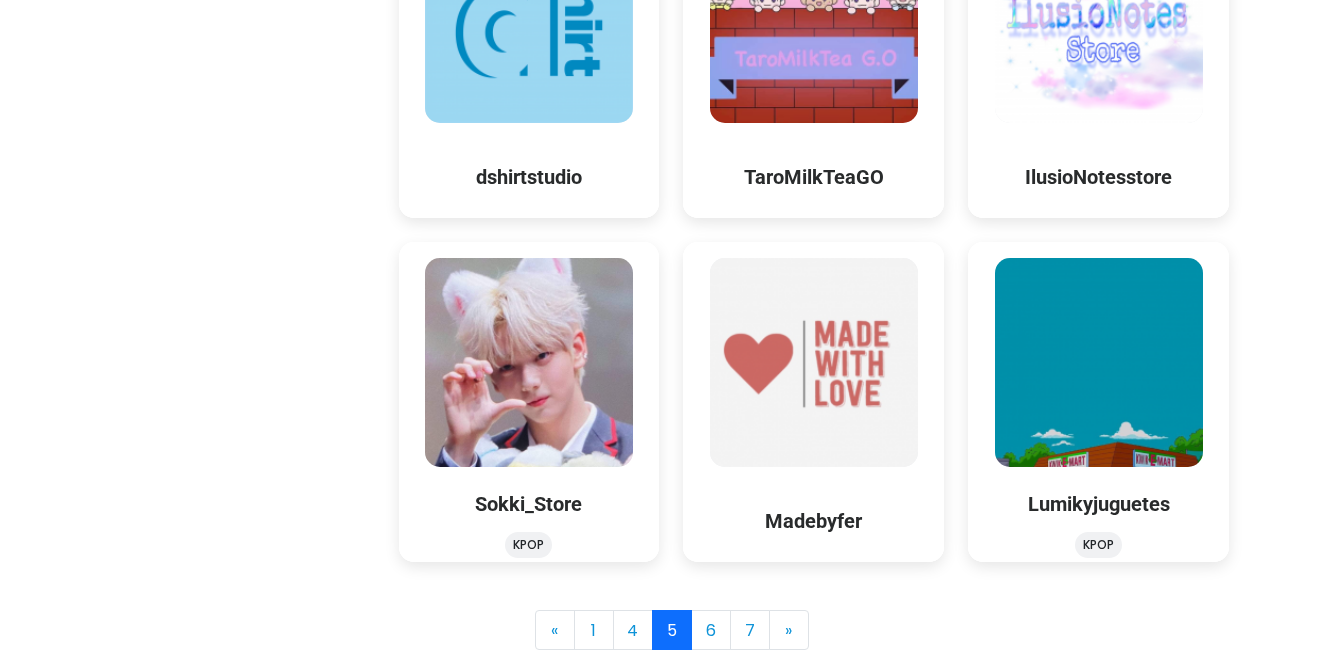scroll, scrollTop: 2388, scrollLeft: 0, axis: vertical 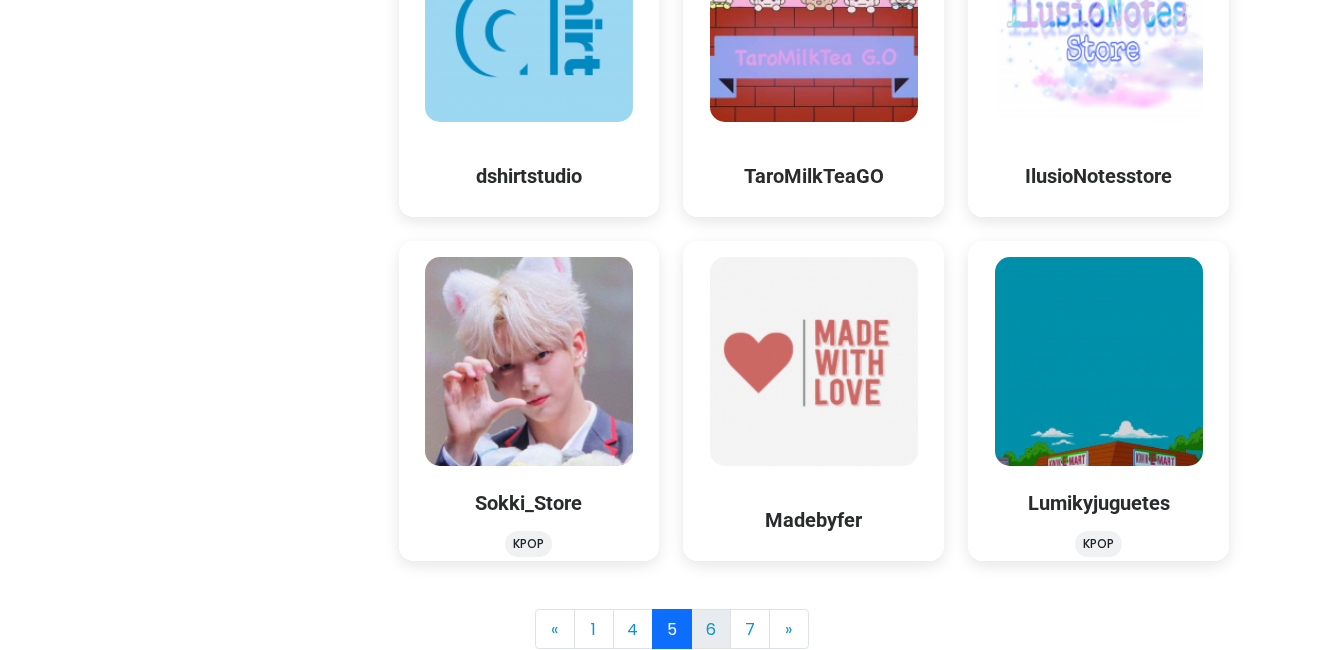click on "6" at bounding box center (711, 629) 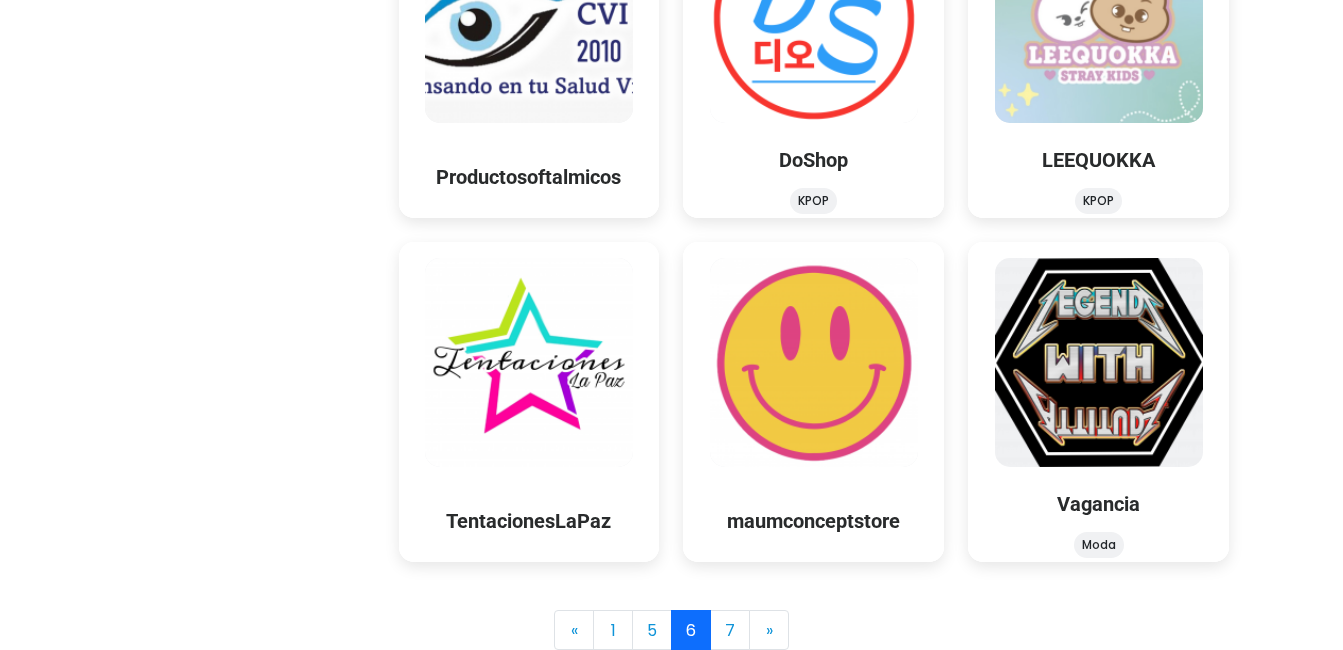 scroll, scrollTop: 2388, scrollLeft: 0, axis: vertical 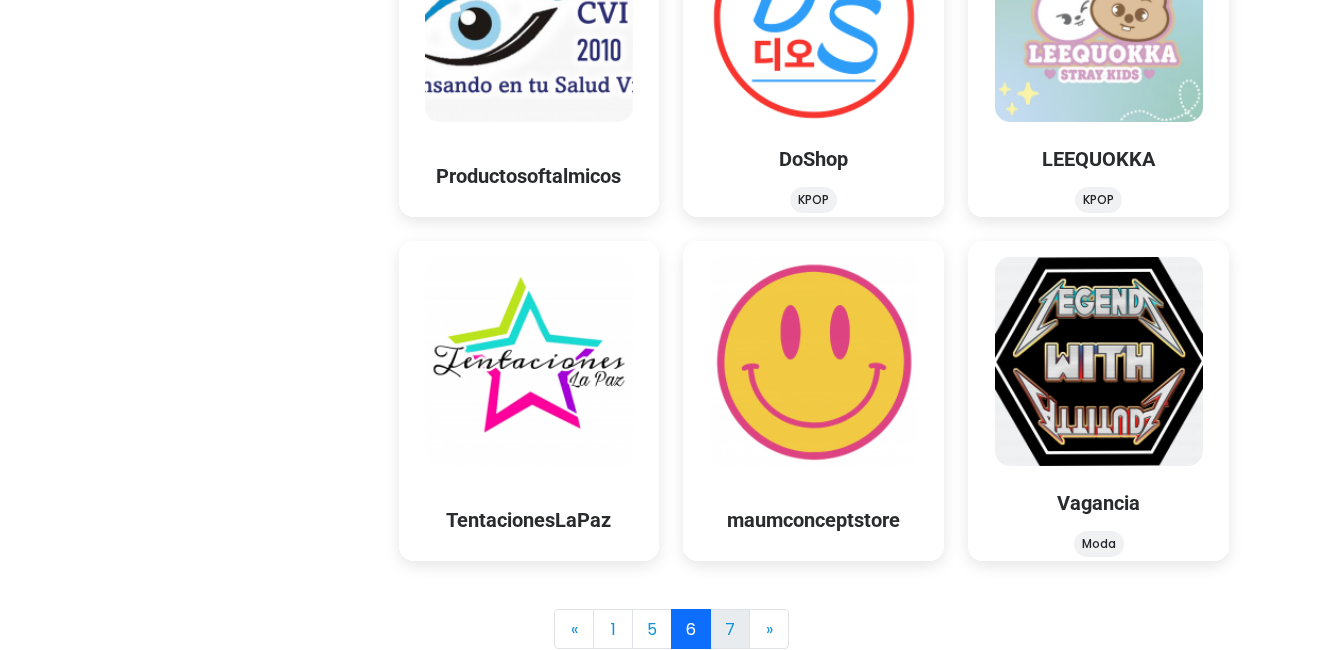 click on "7" at bounding box center (730, 629) 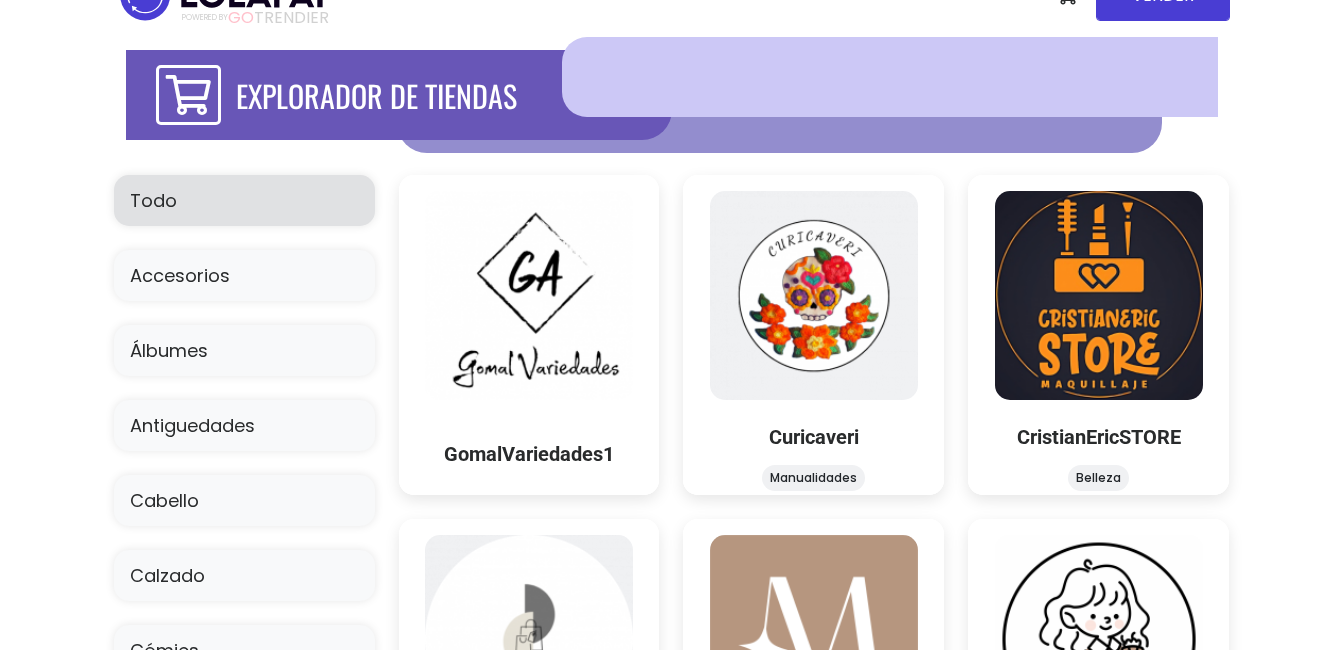 scroll, scrollTop: 40, scrollLeft: 0, axis: vertical 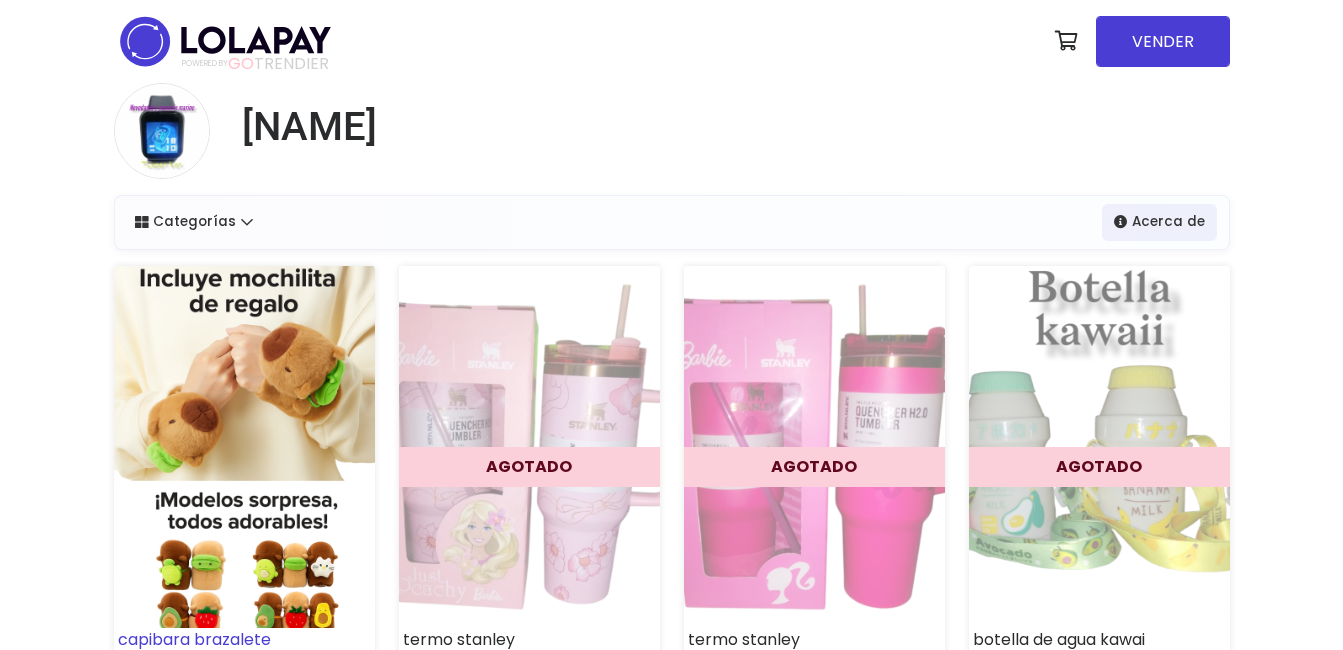 click at bounding box center [244, 447] 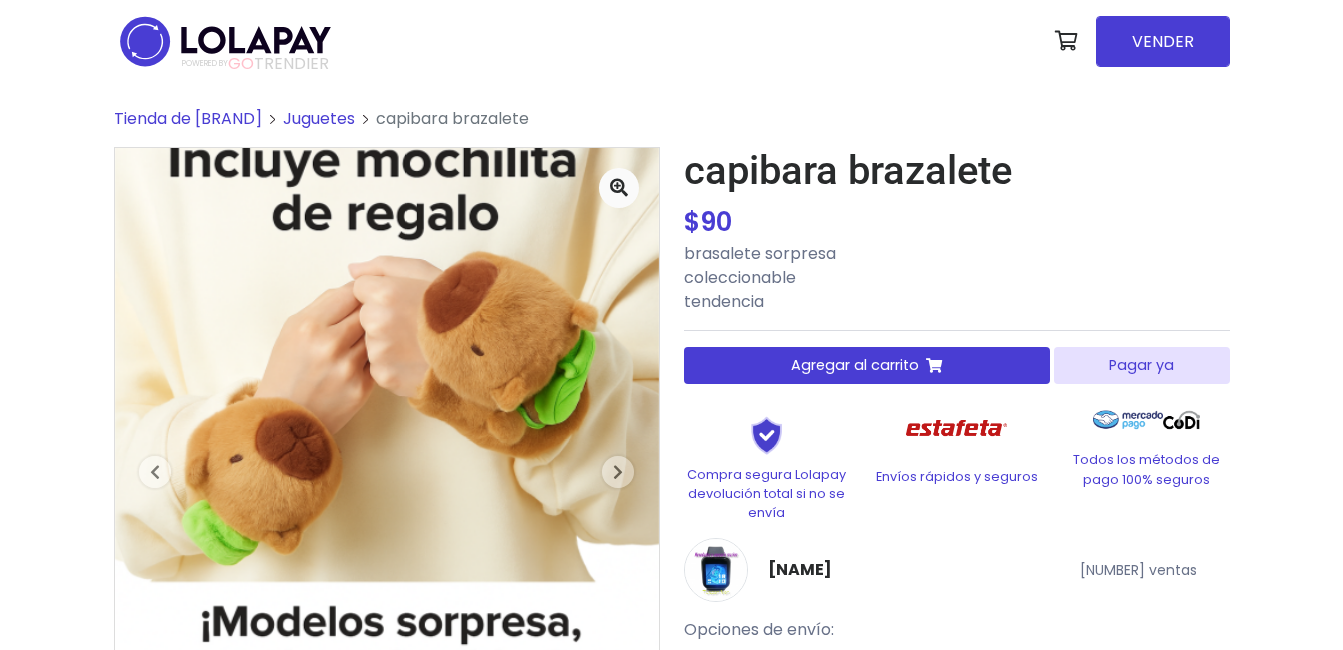 scroll, scrollTop: 0, scrollLeft: 0, axis: both 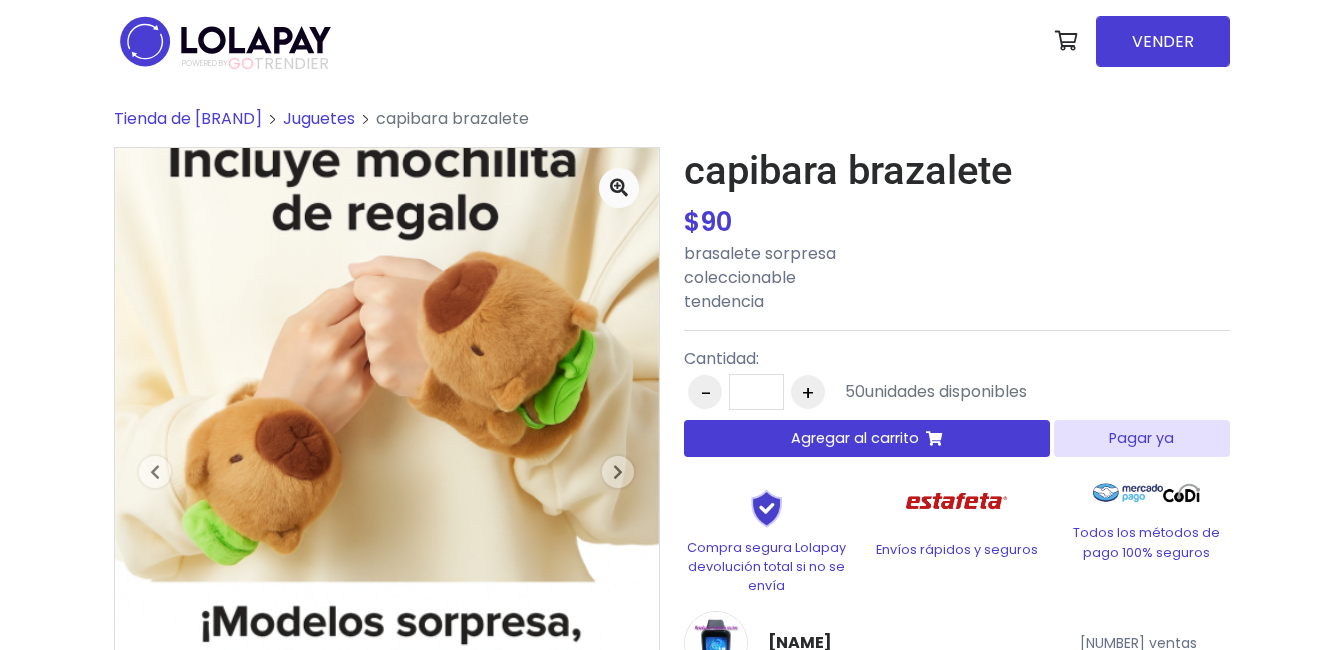 click on "+" at bounding box center [808, 392] 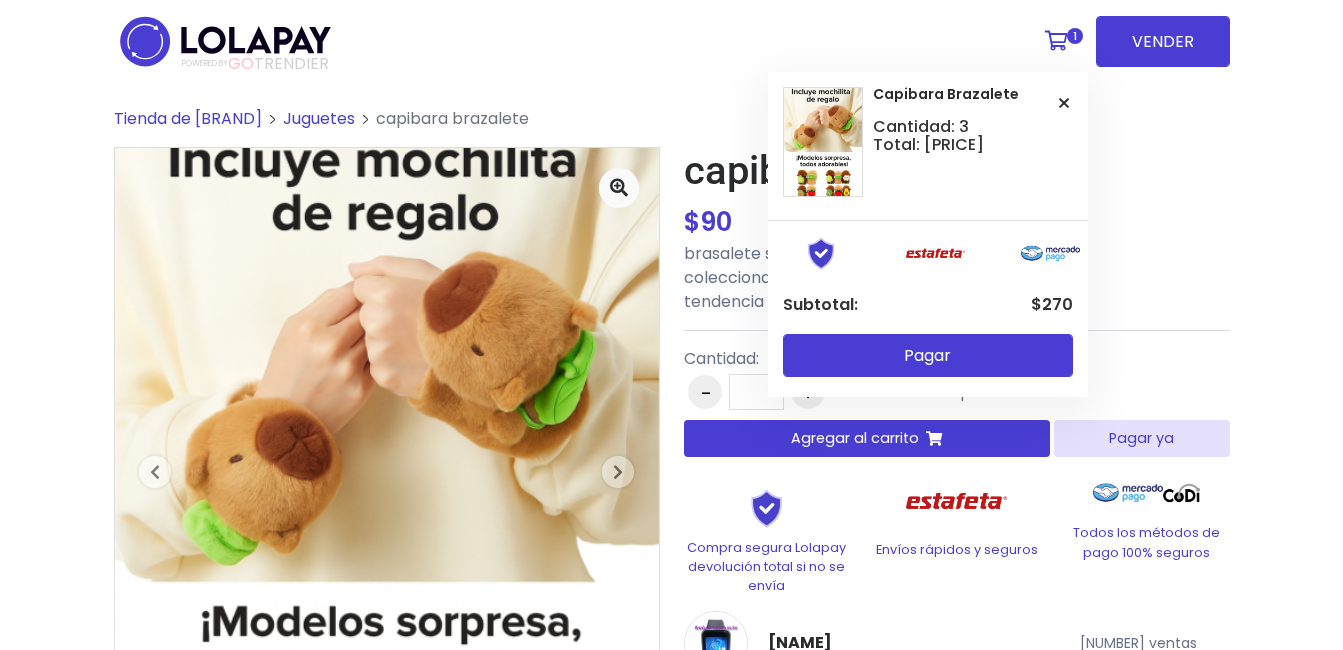 click at bounding box center (1056, 41) 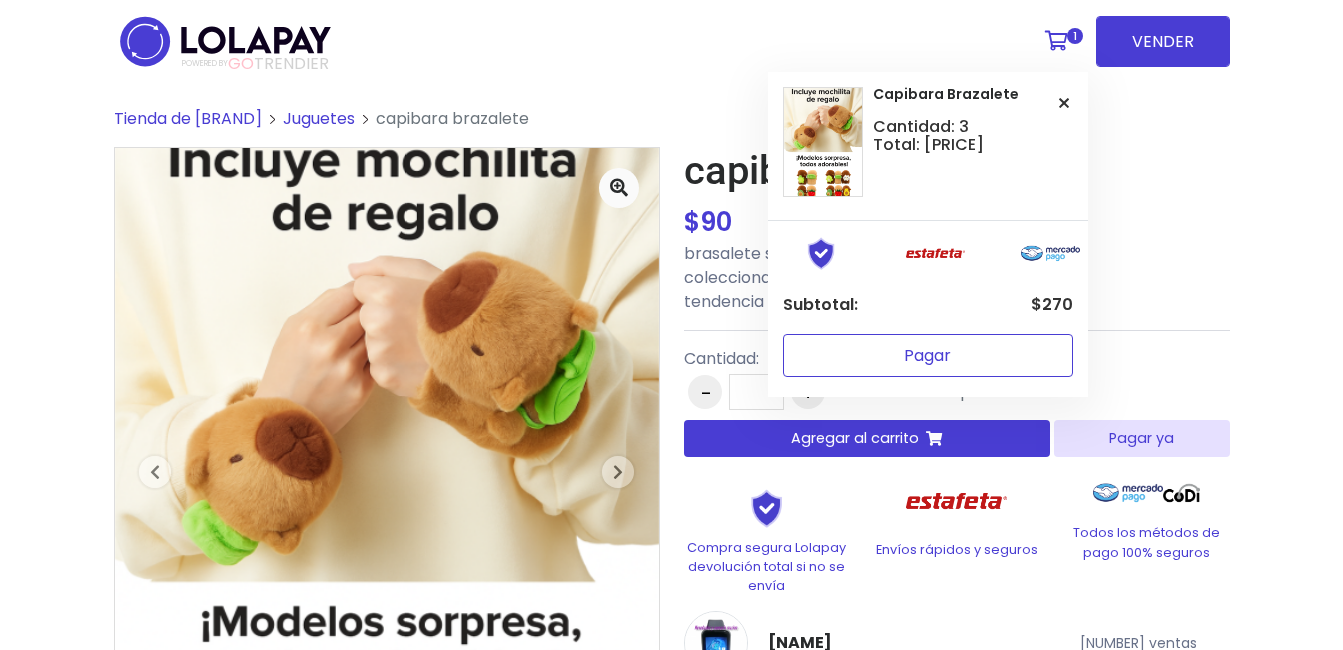 click on "Pagar" at bounding box center [928, 355] 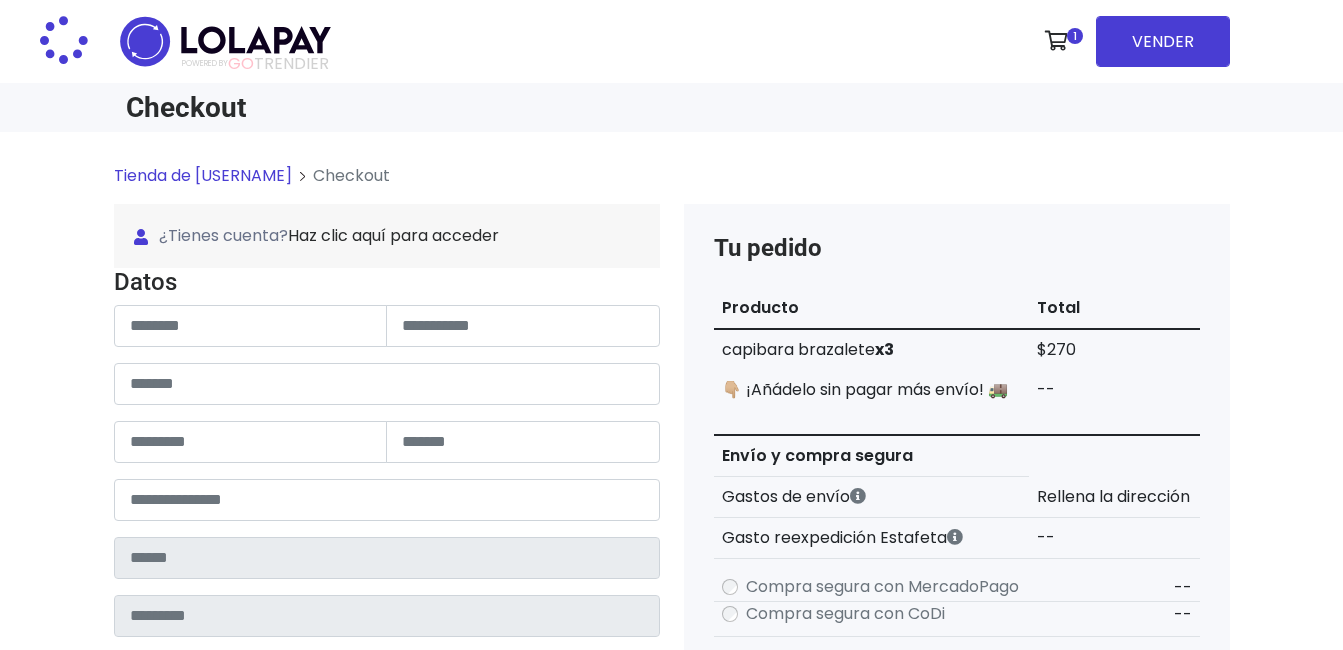 scroll, scrollTop: 0, scrollLeft: 0, axis: both 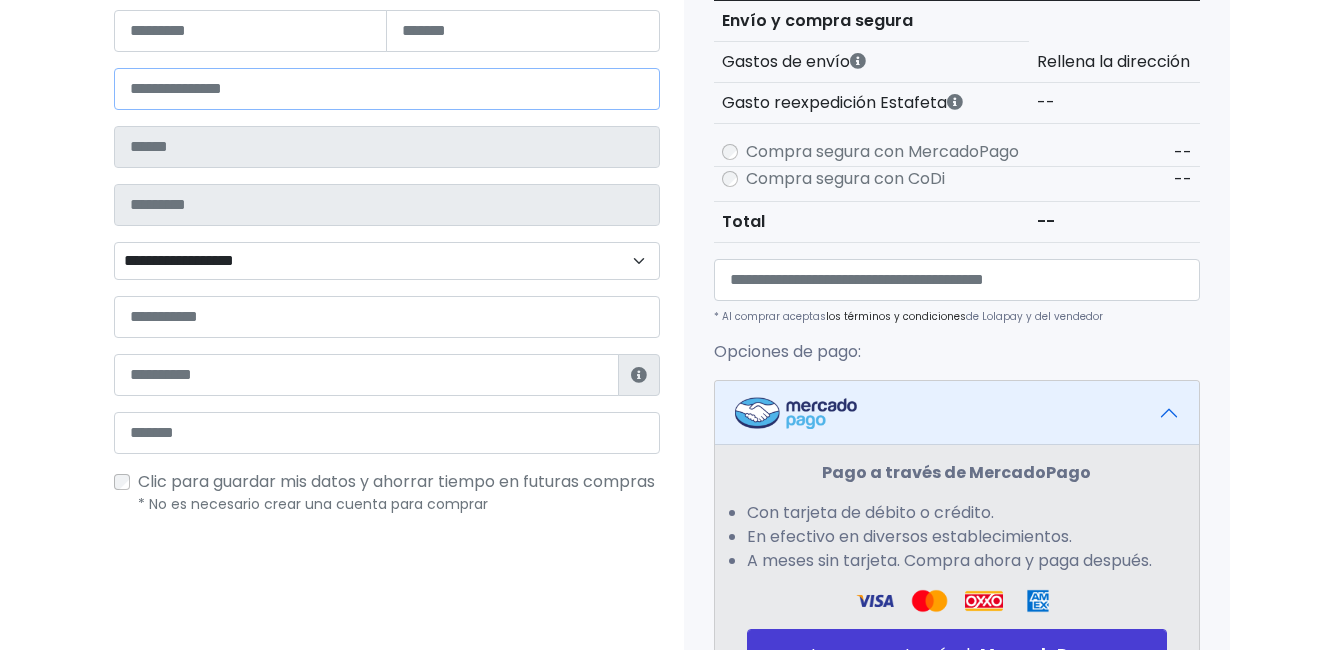 click at bounding box center (387, 89) 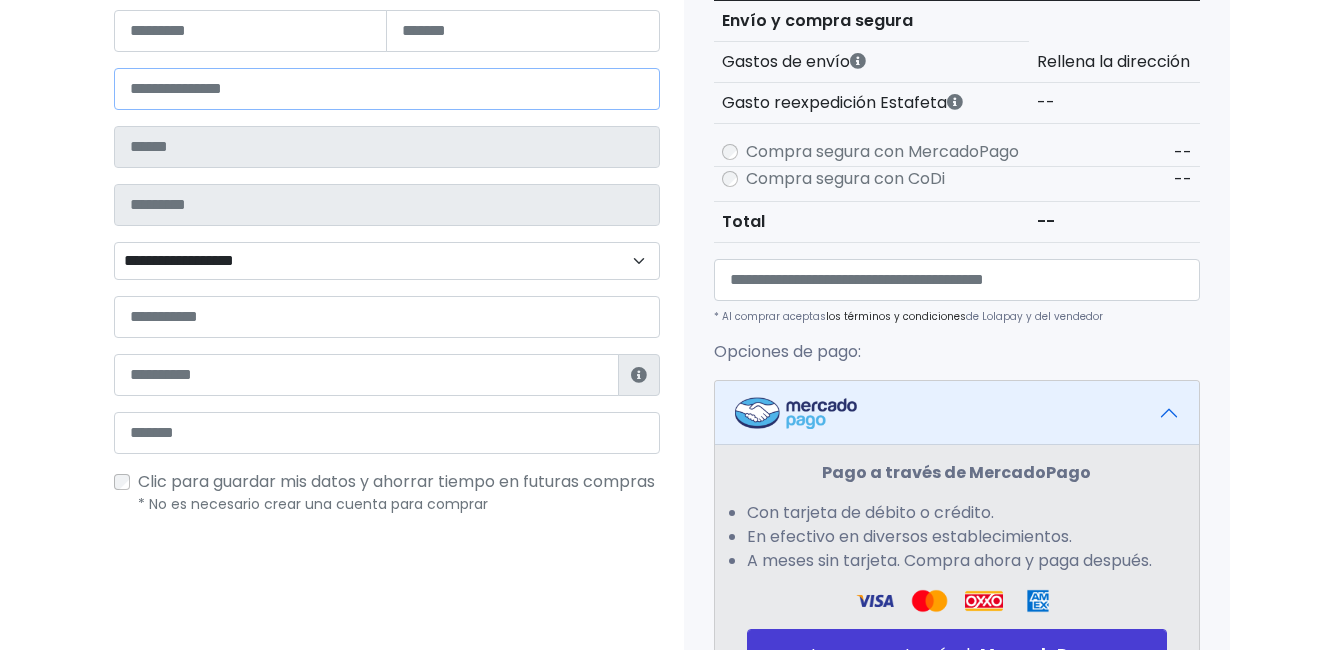 type on "*****" 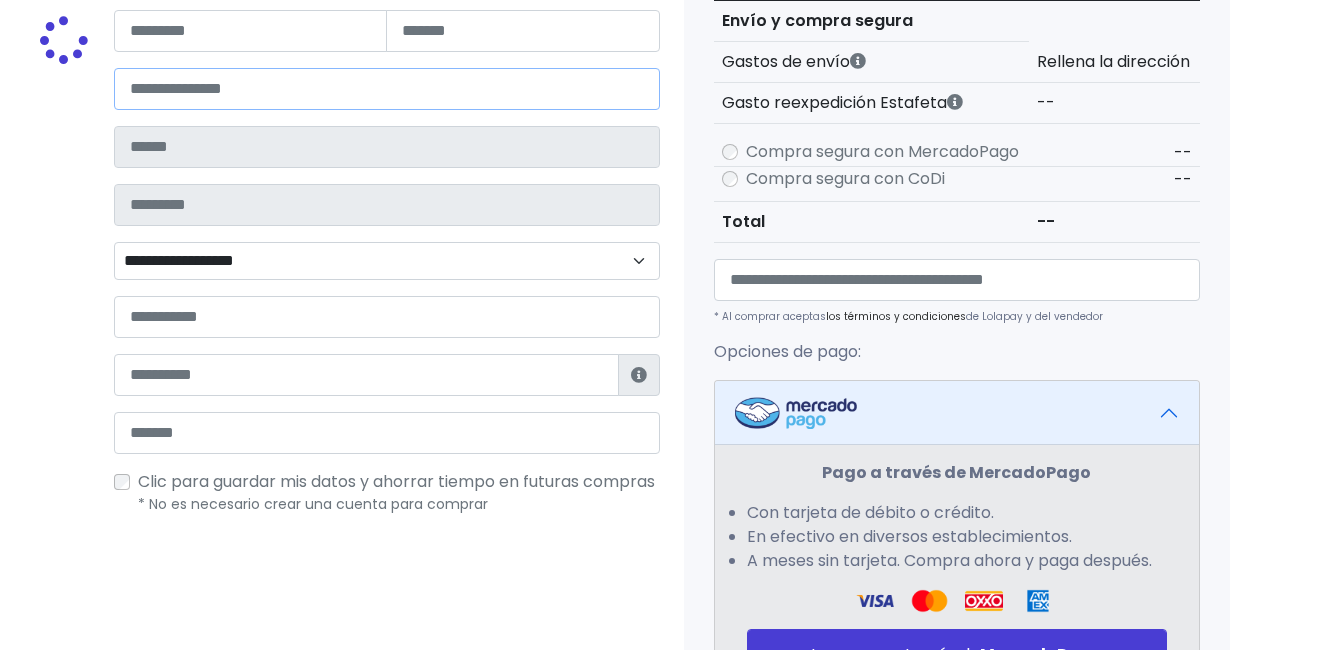 type on "**********" 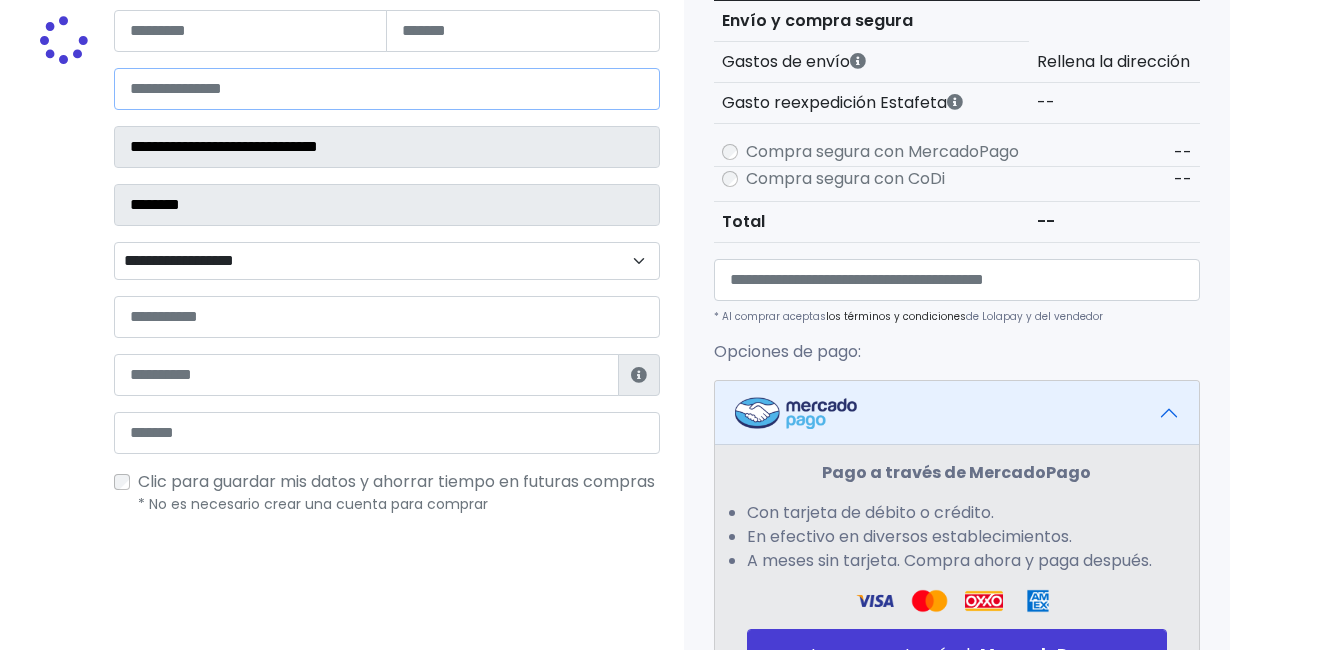 select 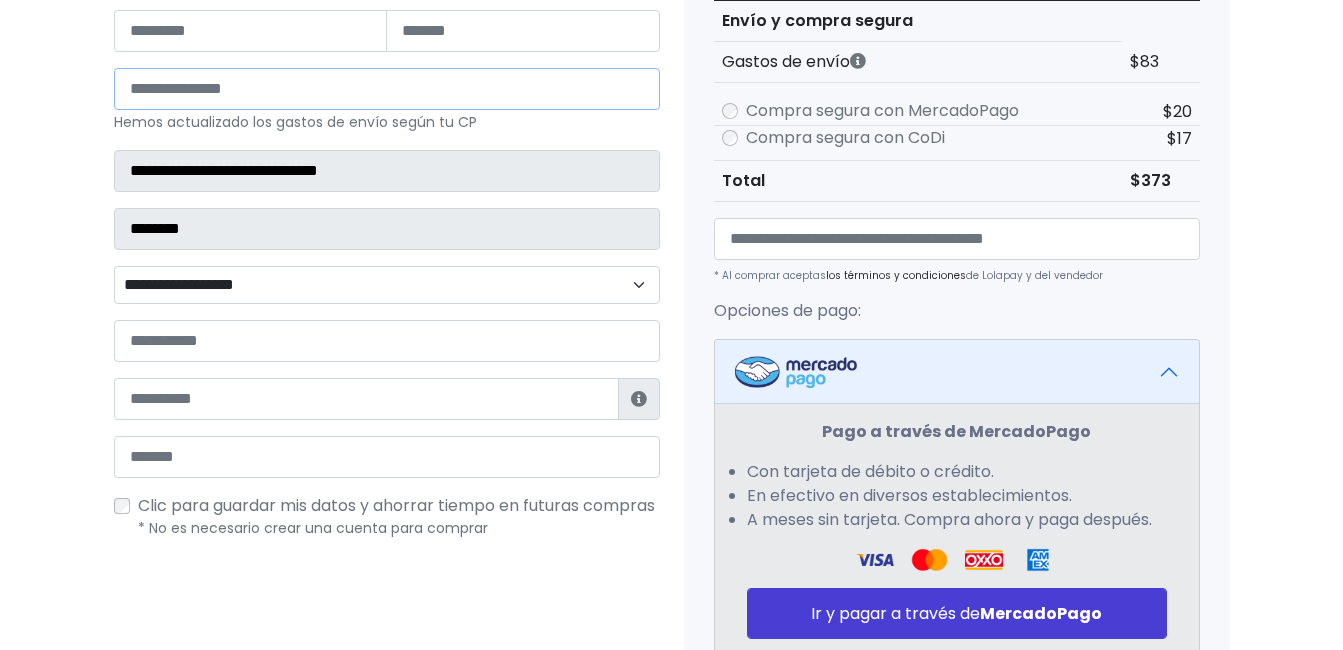 type on "*****" 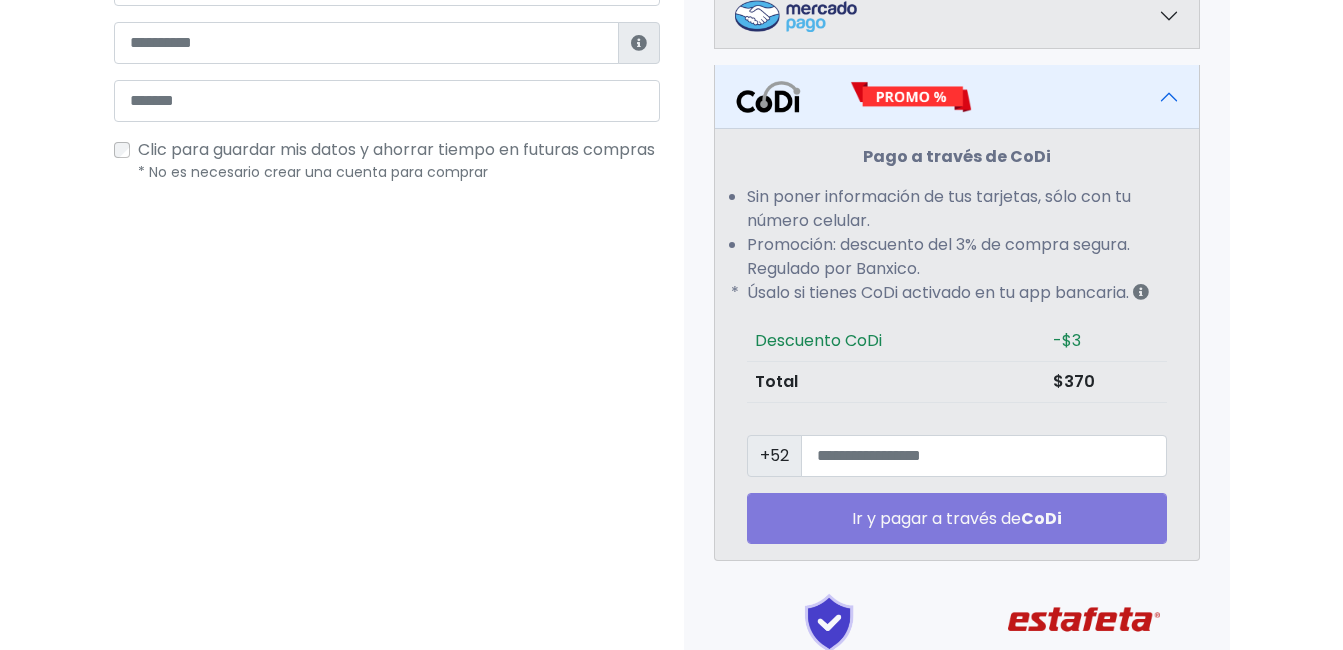 scroll, scrollTop: 783, scrollLeft: 0, axis: vertical 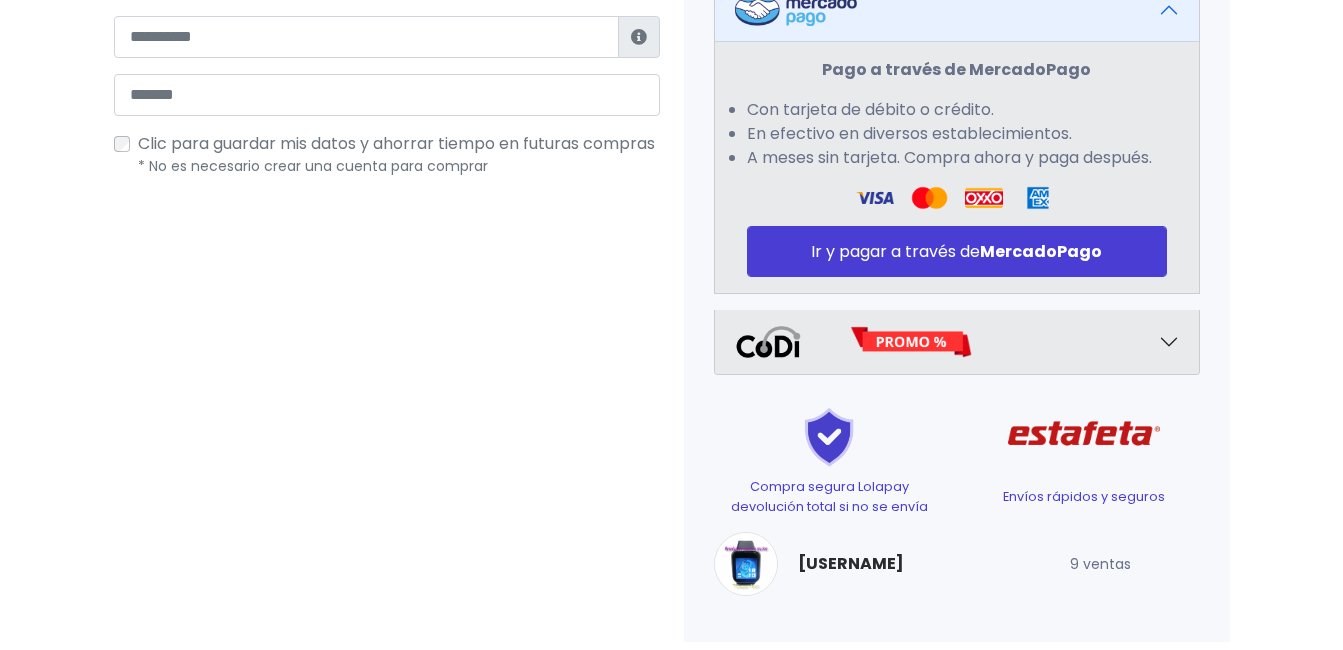 click at bounding box center [957, 342] 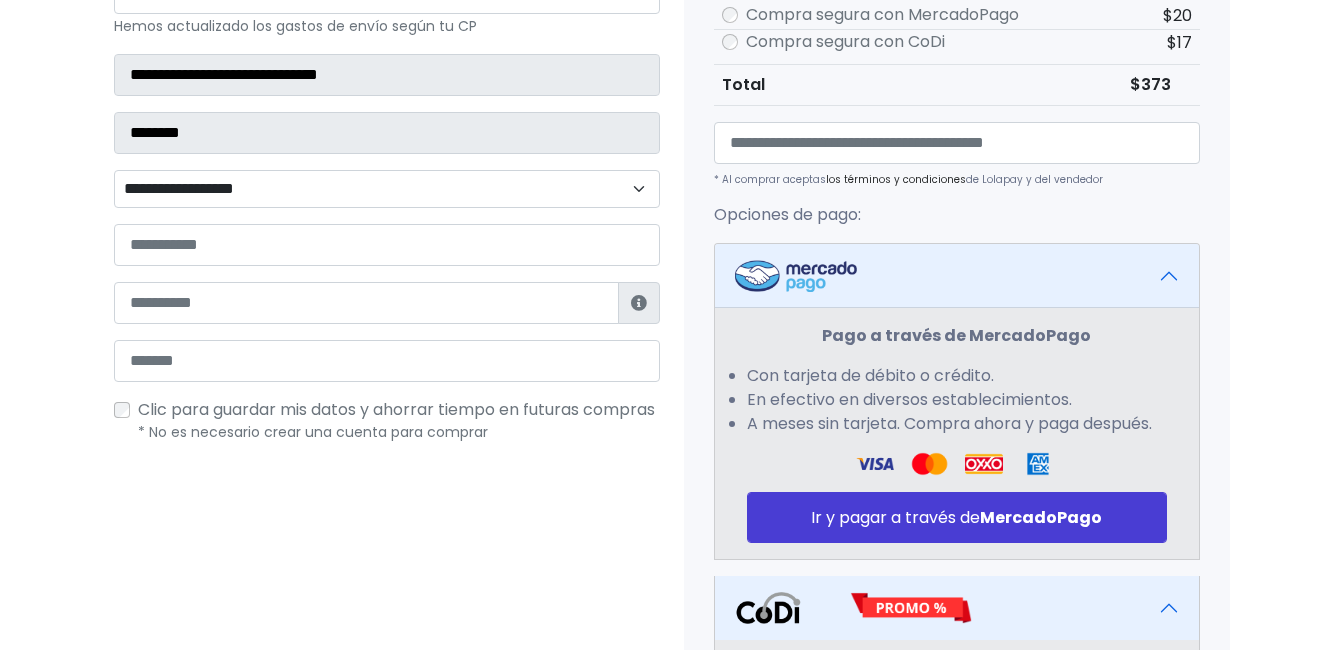 scroll, scrollTop: 513, scrollLeft: 0, axis: vertical 